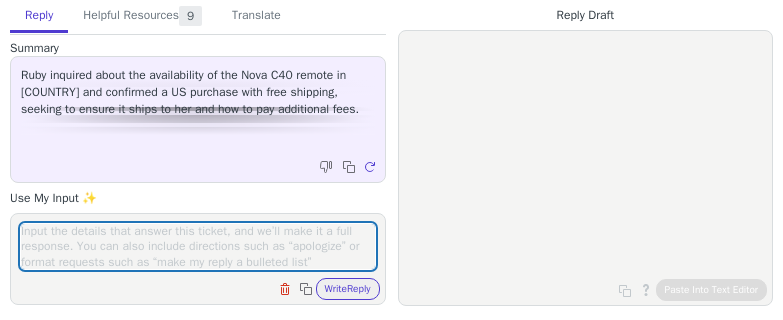 scroll, scrollTop: 0, scrollLeft: 0, axis: both 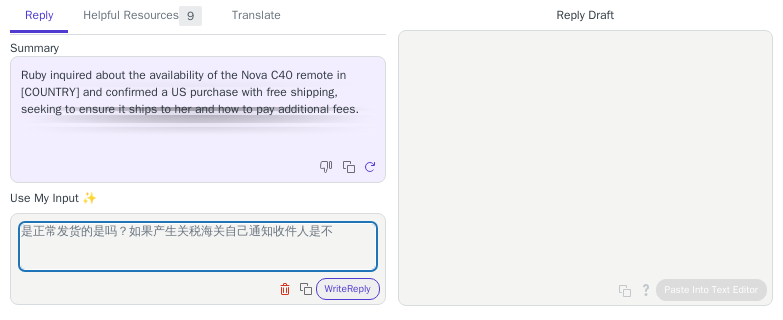 click on "是正常发货的是吗？如果产生关税海关自己通知收件人是不" at bounding box center (198, 246) 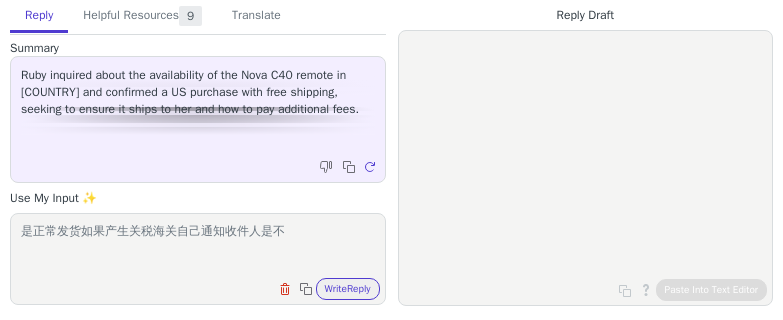 click on "是正常发货如果产生关税海关自己通知收件人是不" at bounding box center (198, 246) 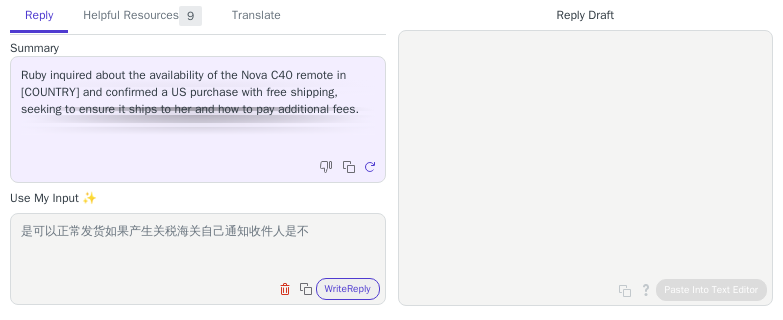 click on "是可以正常发货如果产生关税海关自己通知收件人是不" at bounding box center (198, 246) 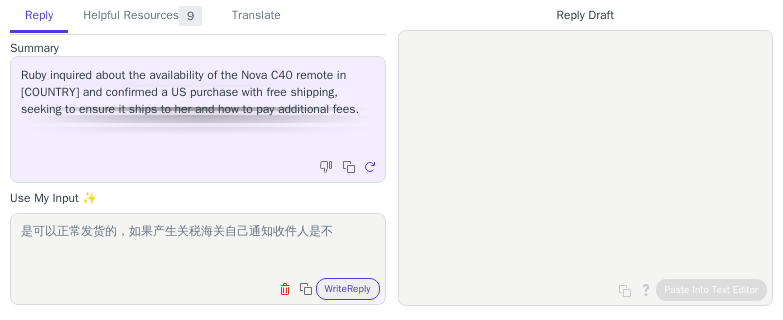 click on "是可以正常发货的，如果产生关税海关自己通知收件人是不" at bounding box center (198, 246) 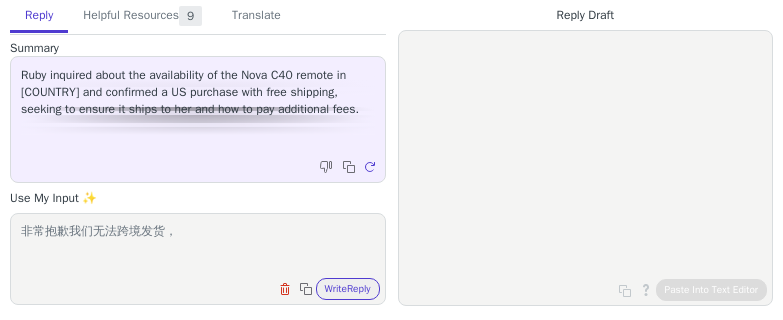 click on "非常抱歉我们无法跨境发货，" at bounding box center [198, 246] 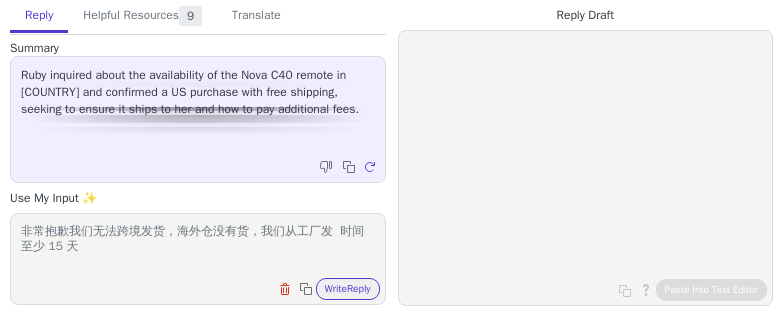 click on "非常抱歉我们无法跨境发货，海外仓没有货，我们从工厂发  时间至少 15 天" at bounding box center (198, 246) 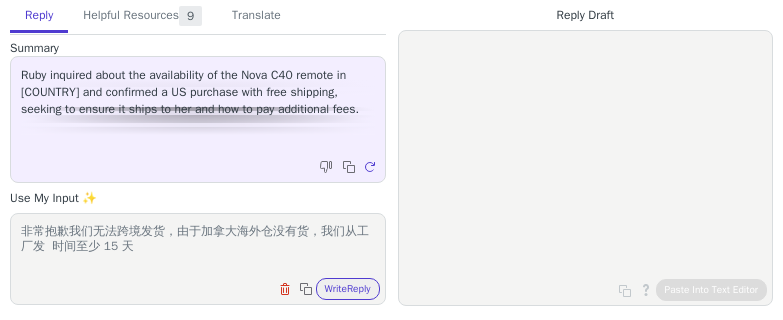click on "非常抱歉我们无法跨境发货，由于加拿大海外仓没有货，我们从工厂发  时间至少 15 天" at bounding box center (198, 246) 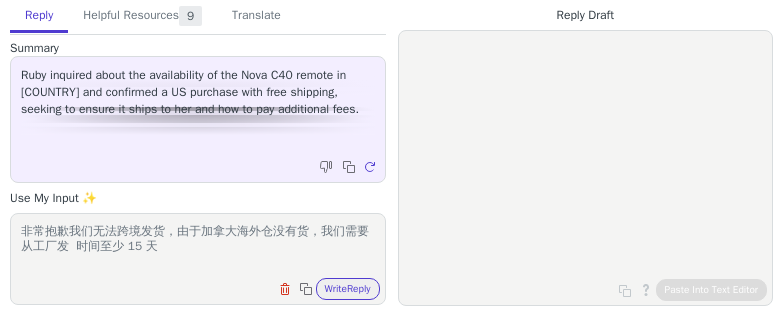 click on "非常抱歉我们无法跨境发货，由于加拿大海外仓没有货，我们需要从工厂发  时间至少 15 天" at bounding box center (198, 246) 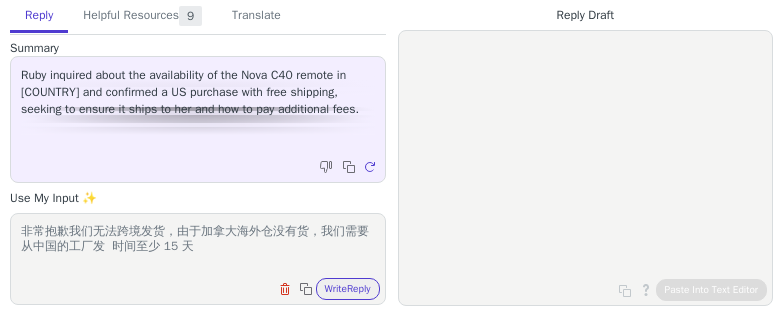 click on "非常抱歉我们无法跨境发货，由于加拿大海外仓没有货，我们需要从中国的工厂发  时间至少 15 天" at bounding box center (198, 246) 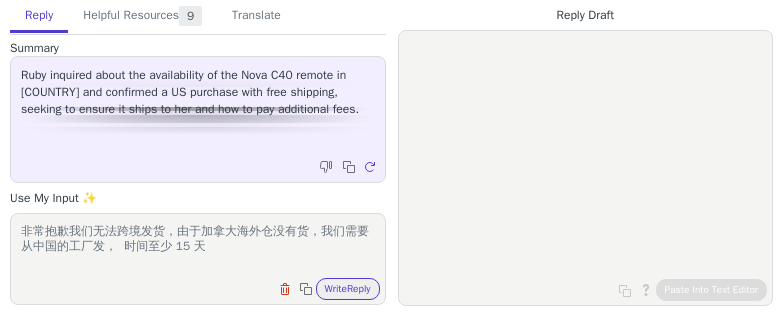 click on "非常抱歉我们无法跨境发货，由于加拿大海外仓没有货，我们需要从中国的工厂发，  时间至少 15 天" at bounding box center [198, 246] 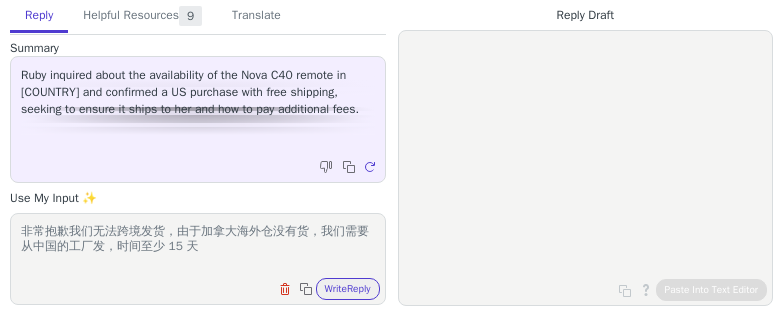 click on "非常抱歉我们无法跨境发货，由于加拿大海外仓没有货，我们需要从中国的工厂发，时间至少 15 天" at bounding box center (198, 246) 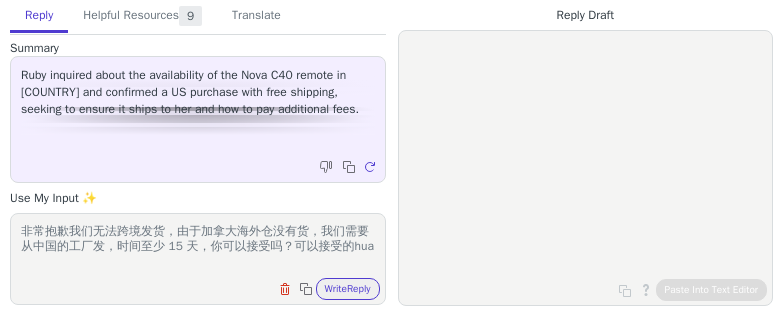 scroll, scrollTop: 0, scrollLeft: 0, axis: both 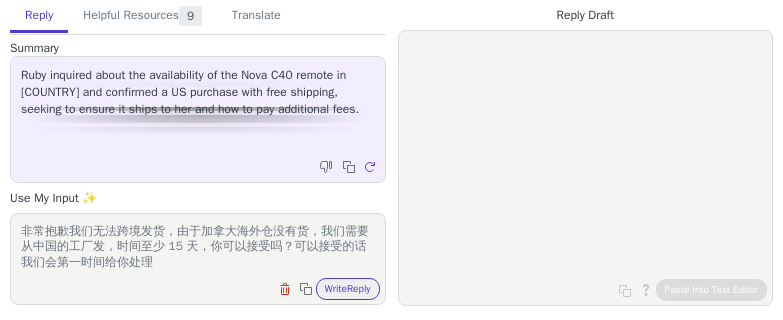 click on "非常抱歉我们无法跨境发货，由于加拿大海外仓没有货，我们需要从中国的工厂发，时间至少 15 天，你可以接受吗？可以接受的话我们会第一时间给你处理" at bounding box center [198, 246] 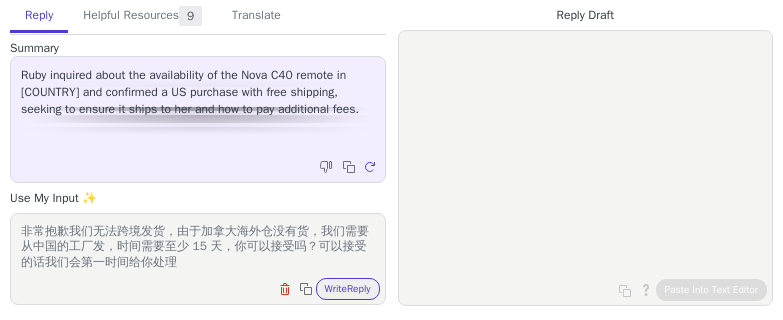 click on "非常抱歉我们无法跨境发货，由于加拿大海外仓没有货，我们需要从中国的工厂发，时间需要至少 15 天，你可以接受吗？可以接受的话我们会第一时间给你处理" at bounding box center (198, 246) 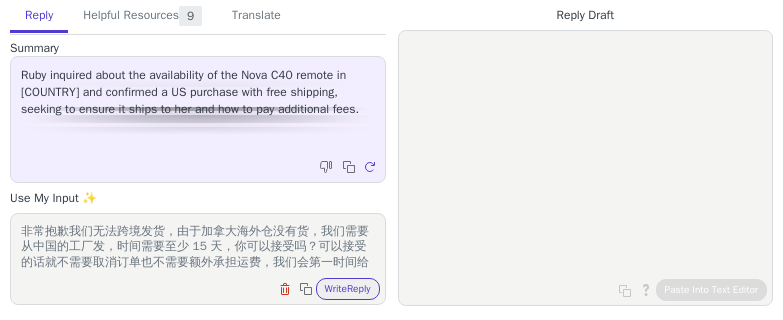click on "非常抱歉我们无法跨境发货，由于加拿大海外仓没有货，我们需要从中国的工厂发，时间需要至少 15 天，你可以接受吗？可以接受的话就不需要取消订单也不需要额外承担运费，我们会第一时间给你处理" at bounding box center (198, 246) 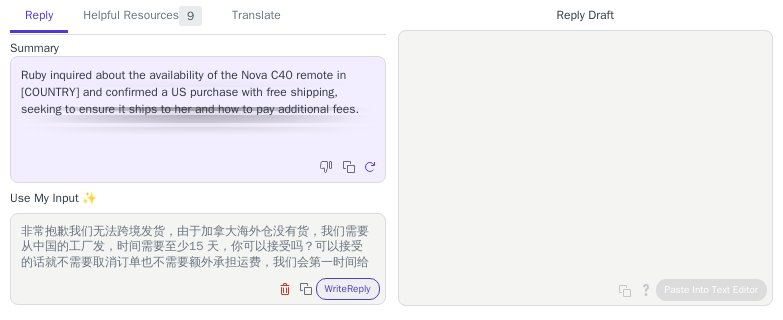 scroll, scrollTop: 16, scrollLeft: 0, axis: vertical 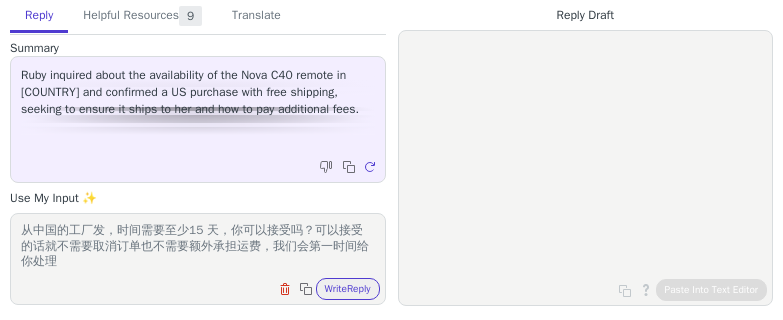 drag, startPoint x: 160, startPoint y: 264, endPoint x: 281, endPoint y: 243, distance: 122.80879 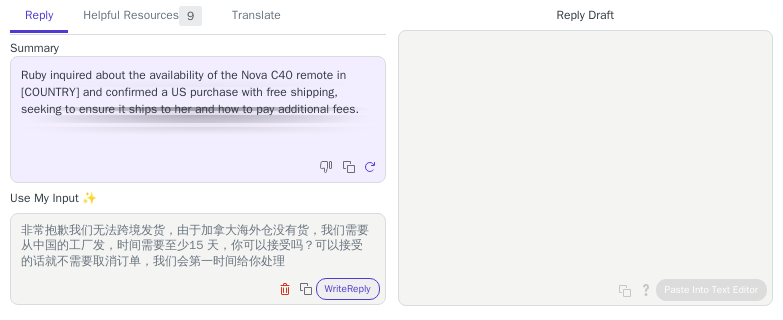 scroll, scrollTop: 0, scrollLeft: 0, axis: both 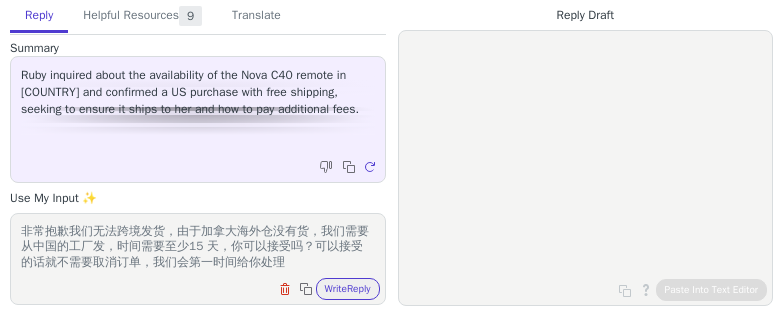 click on "非常抱歉我们无法跨境发货，由于加拿大海外仓没有货，我们需要从中国的工厂发，时间需要至少15 天，你可以接受吗？可以接受的话就不需要取消订单，我们会第一时间给你处理" at bounding box center (198, 246) 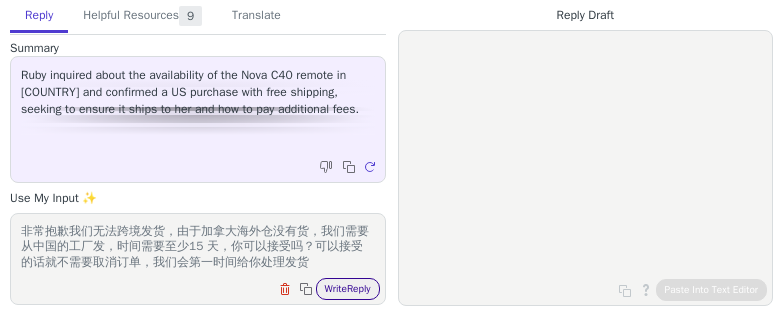 type on "非常抱歉我们无法跨境发货，由于加拿大海外仓没有货，我们需要从中国的工厂发，时间需要至少15 天，你可以接受吗？可以接受的话就不需要取消订单，我们会第一时间给你处理发货" 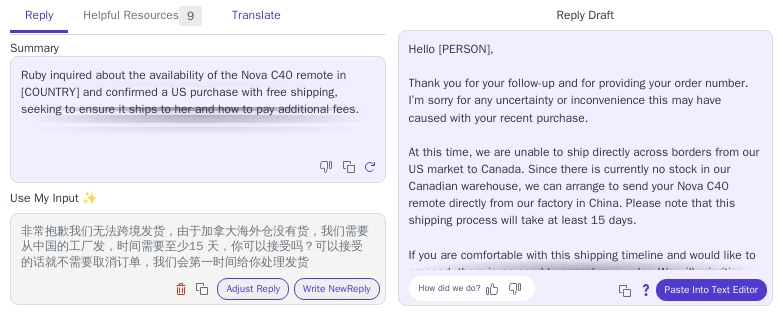 click on "Translate" at bounding box center (256, 16) 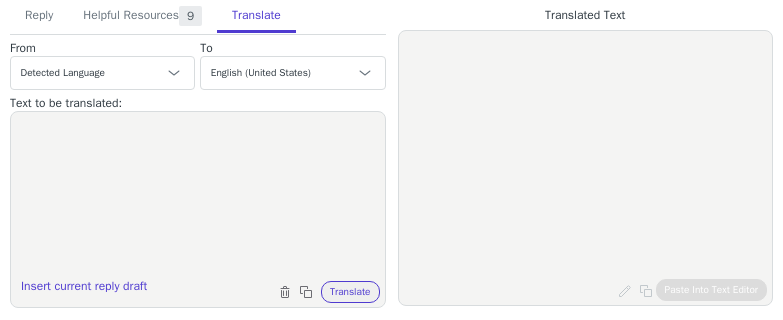 click at bounding box center (198, 197) 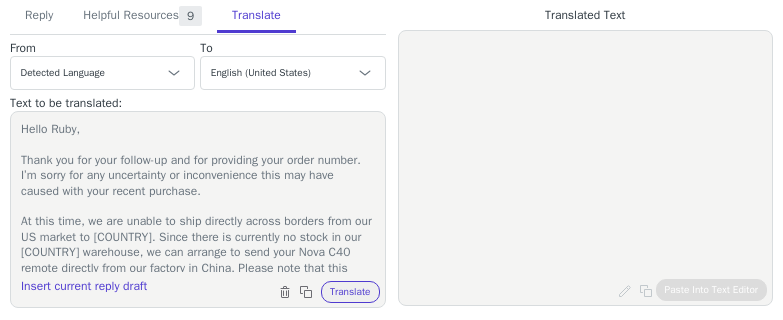 scroll, scrollTop: 173, scrollLeft: 0, axis: vertical 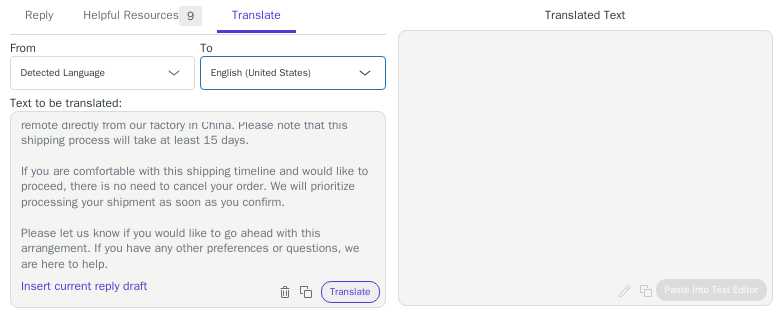 type on "Hello Ruby,
Thank you for your follow-up and for providing your order number. I’m sorry for any uncertainty or inconvenience this may have caused with your recent purchase.
At this time, we are unable to ship directly across borders from our US market to Canada. Since there is currently no stock in our Canadian warehouse, we can arrange to send your Nova C40 remote directly from our factory in China. Please note that this shipping process will take at least 15 days.
If you are comfortable with this shipping timeline and would like to proceed, there is no need to cancel your order. We will prioritize processing your shipment as soon as you confirm.
Please let us know if you would like to go ahead with this arrangement. If you have any other preferences or questions, we are here to help." 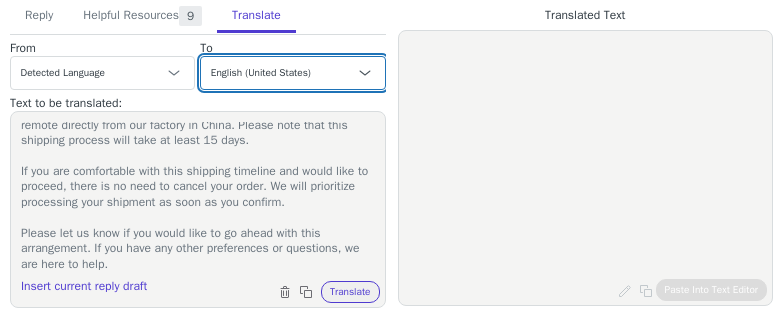 click on "Czech English (United States) Danish Dutch - Nederlands French - français French (Canada) German - Deutsch Italian - italiano Japanese - 日本語 Korean Norwegian Polish Portuguese Portuguese (Brazil) Slovak Spanish - español Swedish English (United Kingdom) Spanish (Spain) - español (España) Chinese (Simplified) - 中文（简体）" at bounding box center (292, 73) 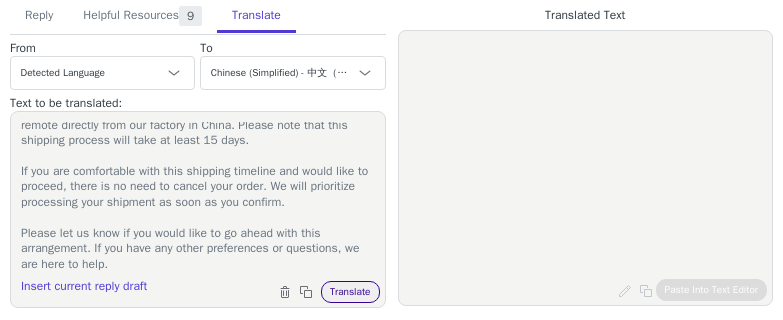 click on "Translate" at bounding box center (350, 292) 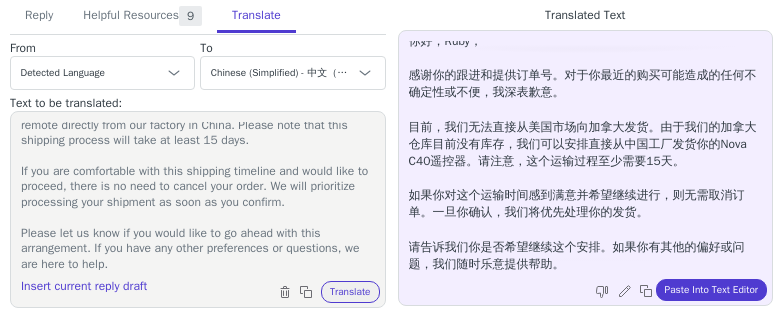 scroll, scrollTop: 10, scrollLeft: 0, axis: vertical 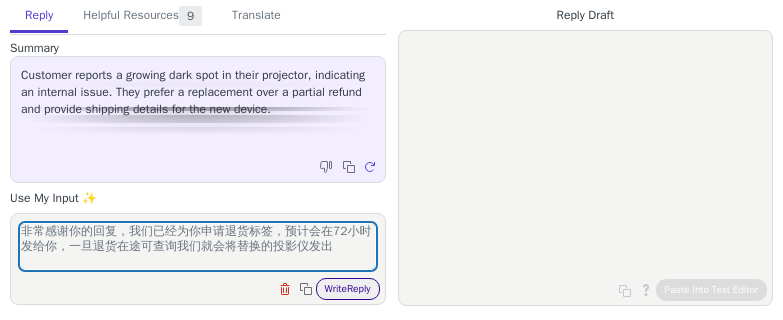 type on "非常感谢你的回复，我们已经为你申请退货标签，预计会在72小时发给你，一旦退货在途可查询我们就会将替换的投影仪发出" 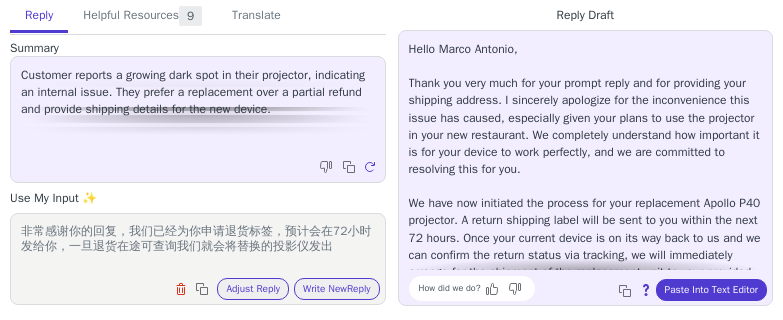 click on "非常感谢你的回复，我们已经为你申请退货标签，预计会在72小时发给你，一旦退货在途可查询我们就会将替换的投影仪发出" at bounding box center [198, 246] 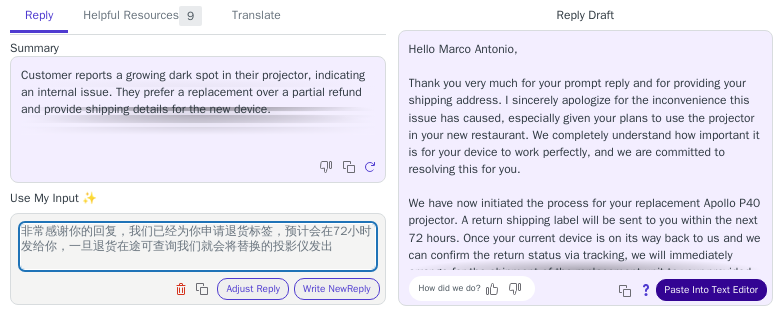 click on "Paste Into Text Editor" at bounding box center (711, 290) 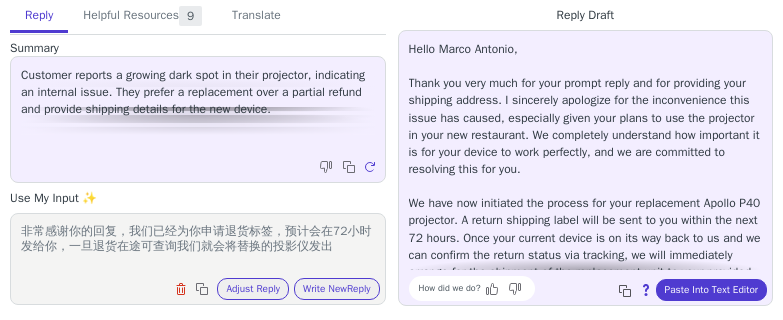 click at bounding box center (627, 293) 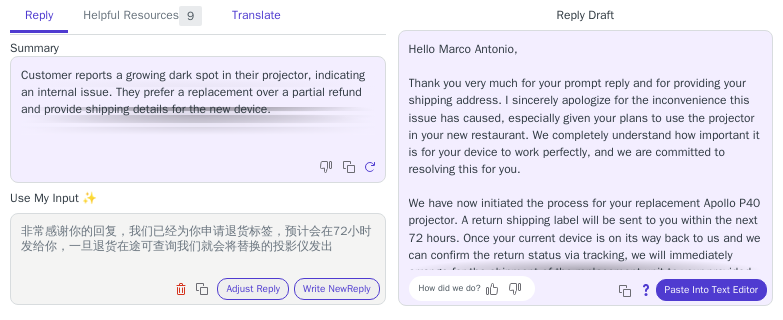 click on "Translate" at bounding box center (256, 16) 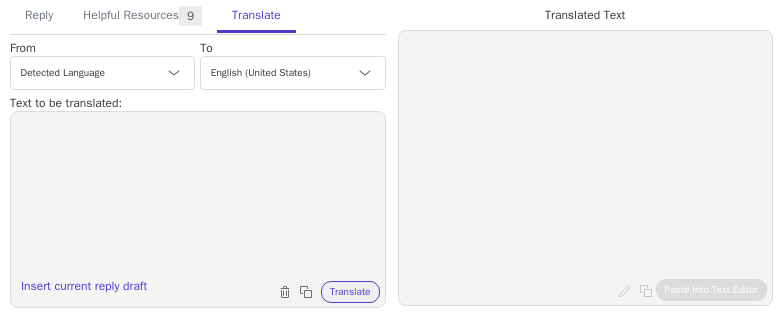 click at bounding box center [198, 197] 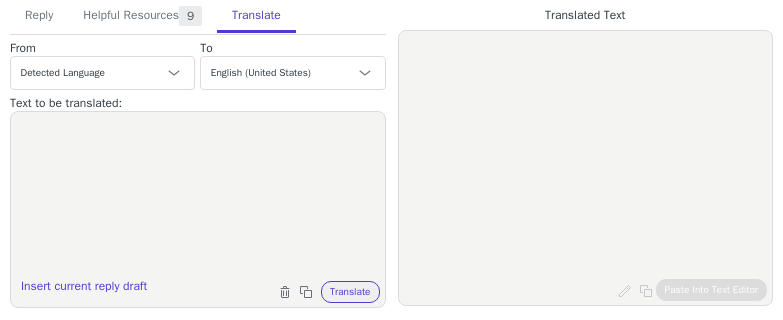 paste on "Hello Marco Antonio,
Thank you very much for your prompt reply and for providing your shipping address. I sincerely apologize for the inconvenience this issue has caused, especially given your plans to use the projector in your new restaurant. We completely understand how important it is for your device to work perfectly, and we are committed to resolving this for you.
We have now initiated the process for your replacement Apollo P40 projector. A return shipping label will be sent to you within the next 72 hours. Once your current device is on its way back to us and we can confirm the return status via tracking, we will immediately arrange for the shipment of the replacement unit to your provided address in Valparaíso, Chile.
If you have any questions or need further assistance throughout this process, please let us know. We truly appreciate your patience and look forward to having your new projector working perfectly for you and your customers." 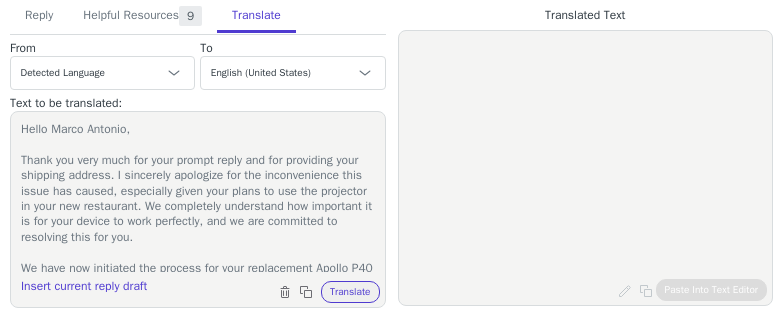scroll, scrollTop: 204, scrollLeft: 0, axis: vertical 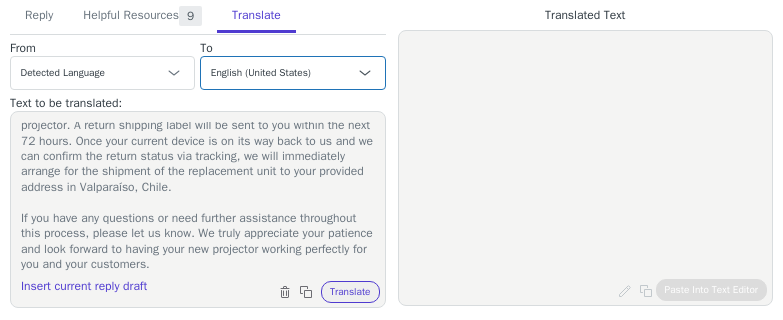 type on "Hello Marco Antonio,
Thank you very much for your prompt reply and for providing your shipping address. I sincerely apologize for the inconvenience this issue has caused, especially given your plans to use the projector in your new restaurant. We completely understand how important it is for your device to work perfectly, and we are committed to resolving this for you.
We have now initiated the process for your replacement Apollo P40 projector. A return shipping label will be sent to you within the next 72 hours. Once your current device is on its way back to us and we can confirm the return status via tracking, we will immediately arrange for the shipment of the replacement unit to your provided address in Valparaíso, Chile.
If you have any questions or need further assistance throughout this process, please let us know. We truly appreciate your patience and look forward to having your new projector working perfectly for you and your customers." 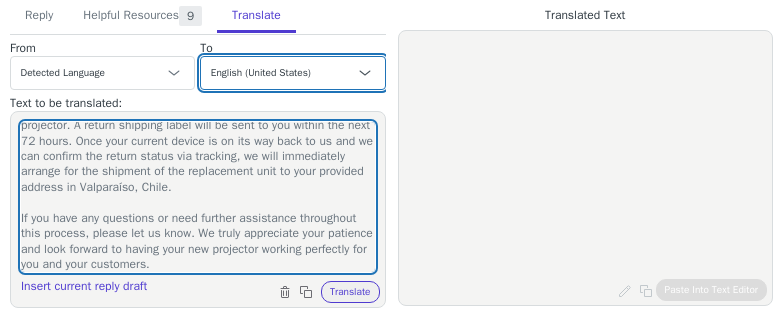 click on "Czech English ([COUNTRY]) Danish Dutch - Nederlands French - français French ([COUNTRY]) German - Deutsch Italian - italiano Japanese - 日本語 Korean Norwegian Polish Portuguese Portuguese (Brazil) Slovak Spanish - español Swedish English ([COUNTRY]) Spanish (Spain) - español (España) Chinese (Simplified) - 中文（简体）" at bounding box center [292, 73] 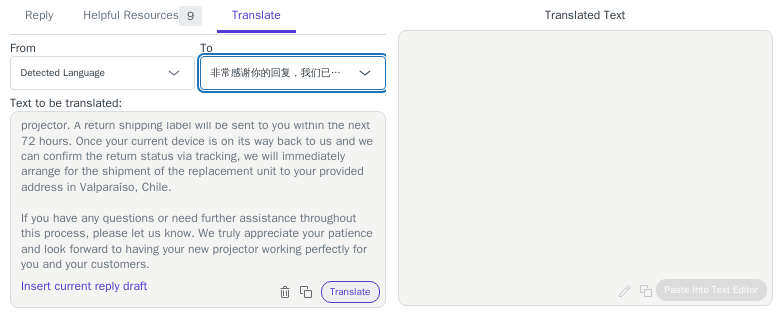 click on "Czech English ([COUNTRY]) Danish Dutch - Nederlands French - français French ([COUNTRY]) German - Deutsch Italian - italiano Japanese - 日本語 Korean Norwegian Polish Portuguese Portuguese (Brazil) Slovak Spanish - español Swedish English ([COUNTRY]) Spanish (Spain) - español (España) Chinese (Simplified) - 中文（简体）" at bounding box center [292, 73] 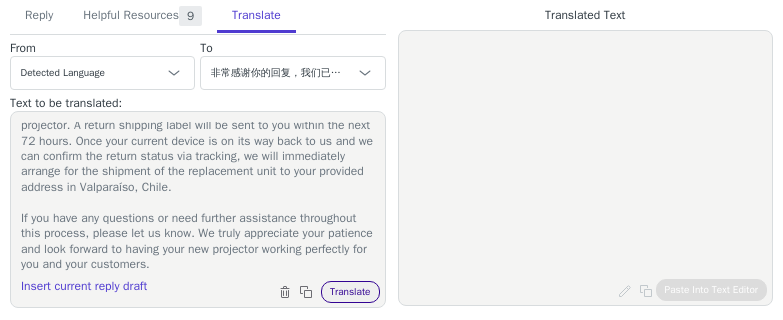 click on "Translate" at bounding box center (350, 292) 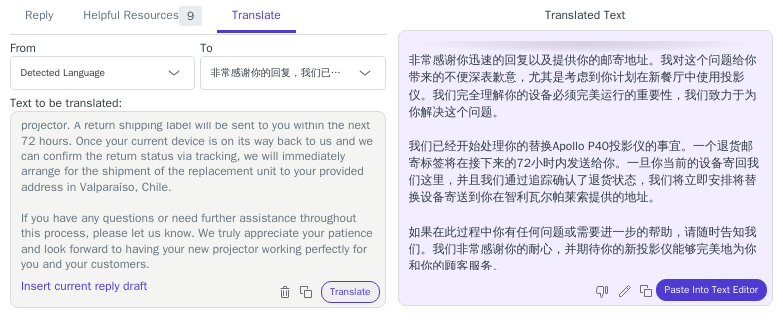 scroll, scrollTop: 27, scrollLeft: 0, axis: vertical 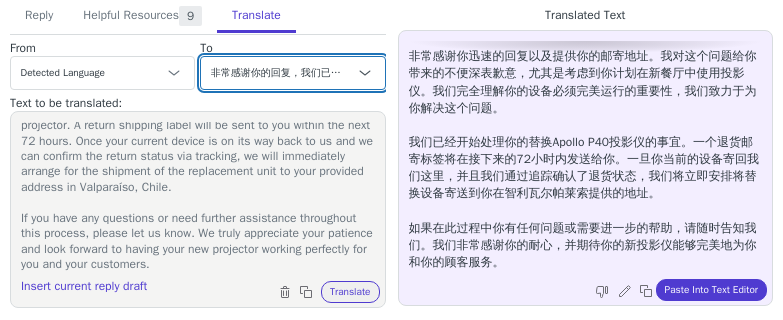 click on "Czech English (United States) Danish Dutch - Nederlands French - français French (Canada) German - Deutsch Italian - italiano Japanese - 日本語 Korean Norwegian Polish Portuguese Portuguese (Brazil) Slovak Spanish - español Swedish English (United Kingdom) Spanish (Spain) - español (España) Chinese (Simplified) - 中文（简体）" at bounding box center (292, 73) 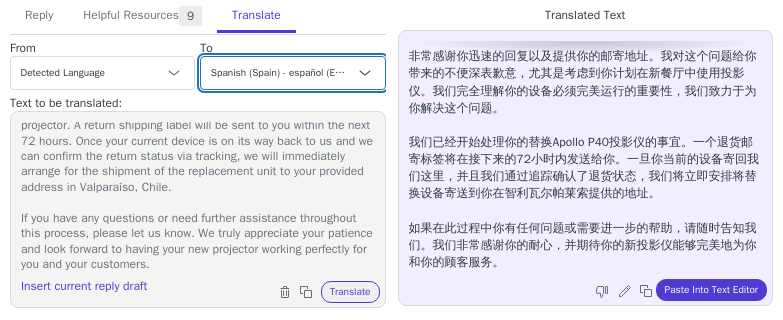 click on "Czech English (United States) Danish Dutch - Nederlands French - français French (Canada) German - Deutsch Italian - italiano Japanese - 日本語 Korean Norwegian Polish Portuguese Portuguese (Brazil) Slovak Spanish - español Swedish English (United Kingdom) Spanish (Spain) - español (España) Chinese (Simplified) - 中文（简体）" at bounding box center [292, 73] 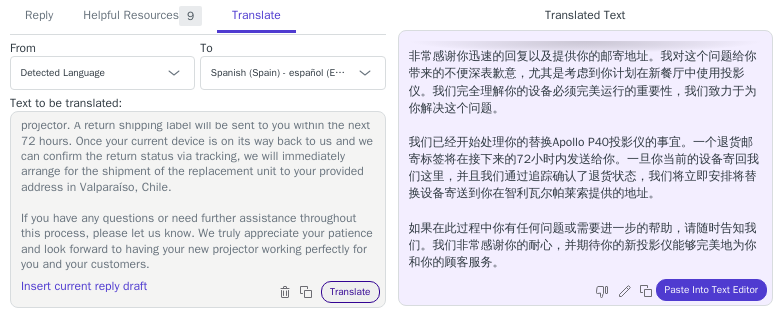 click on "Translate" at bounding box center (350, 292) 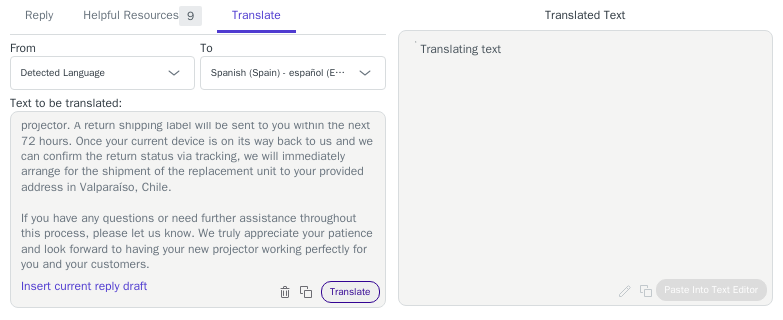 scroll, scrollTop: 0, scrollLeft: 0, axis: both 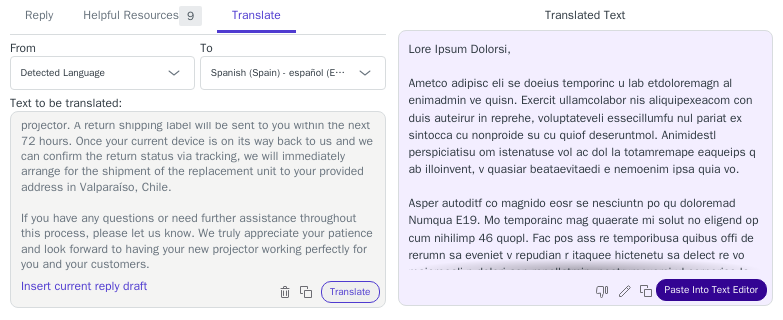 click on "Paste Into Text Editor" at bounding box center (711, 290) 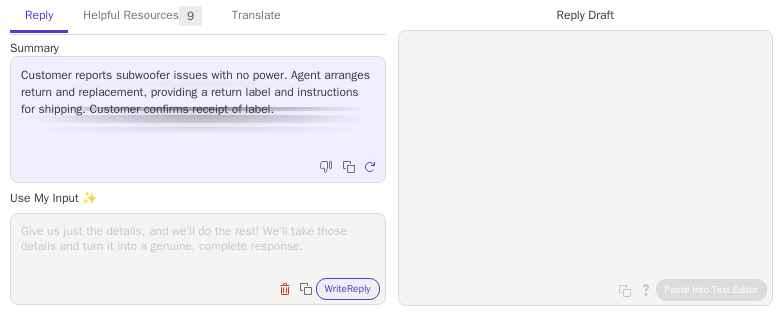 drag, startPoint x: 0, startPoint y: 0, endPoint x: 51, endPoint y: 237, distance: 242.42525 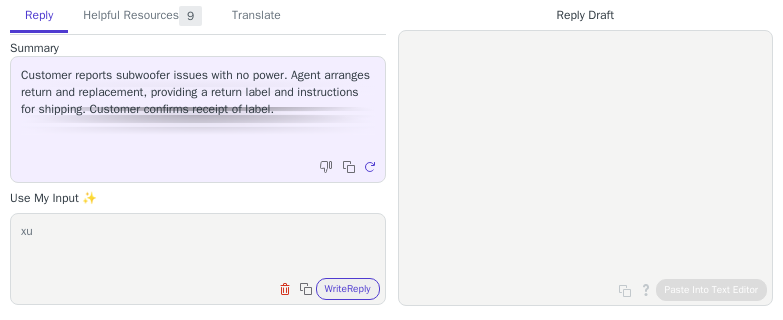 type on "x" 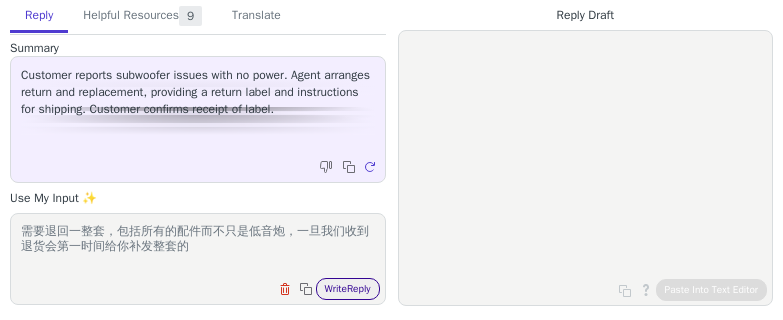 type on "需要退回一整套，包括所有的配件而不只是低音炮，一旦我们收到退货会第一时间给你补发整套的" 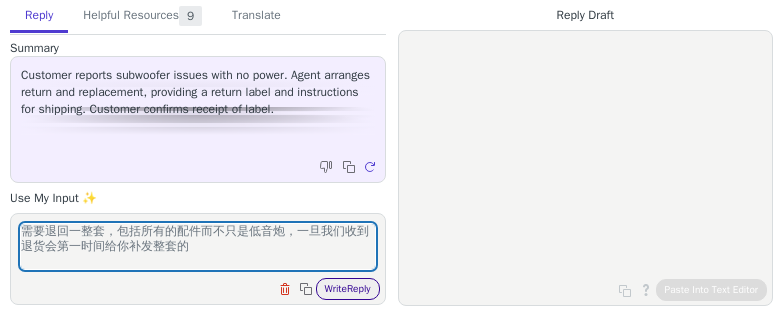 click on "Write  Reply" at bounding box center (348, 289) 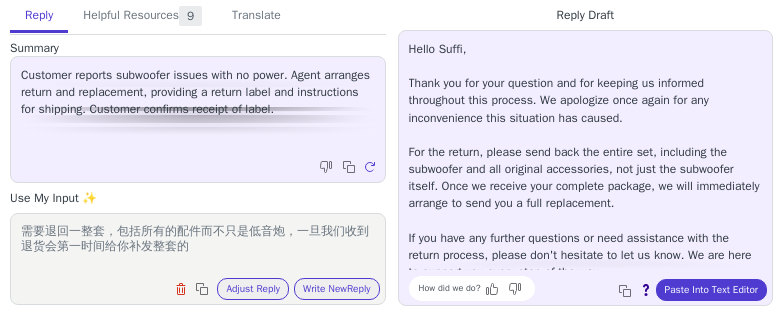 click on "Paste Into Text Editor" at bounding box center [711, 290] 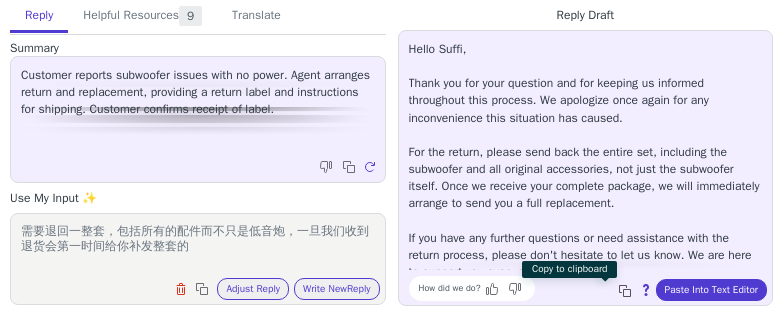 click at bounding box center (627, 293) 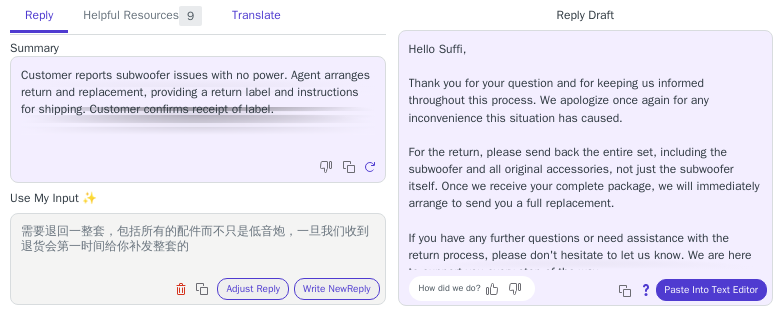 click on "Translate" at bounding box center (256, 16) 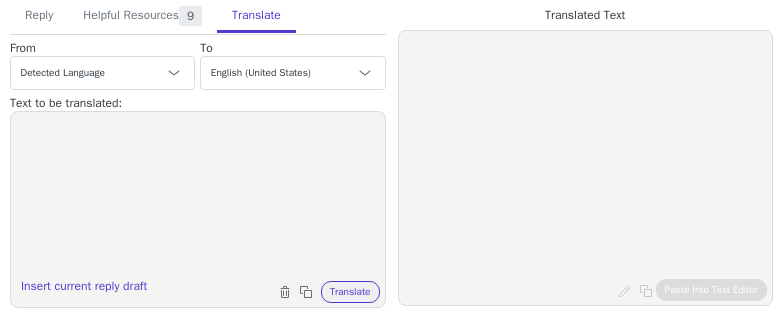 click at bounding box center (198, 197) 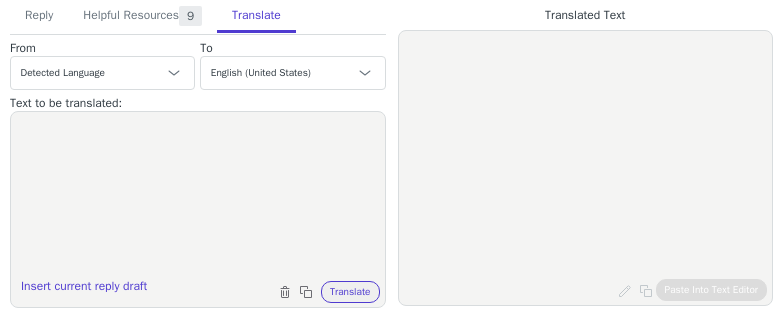 paste on "Hello Suffi,
Thank you for your question and for keeping us informed throughout this process. We apologize once again for any inconvenience this situation has caused.
For the return, please send back the entire set, including the subwoofer and all original accessories, not just the subwoofer itself. Once we receive your complete package, we will immediately arrange to send you a full replacement.
If you have any further questions or need assistance with the return process, please don't hesitate to let us know. We are here to support you every step of the way." 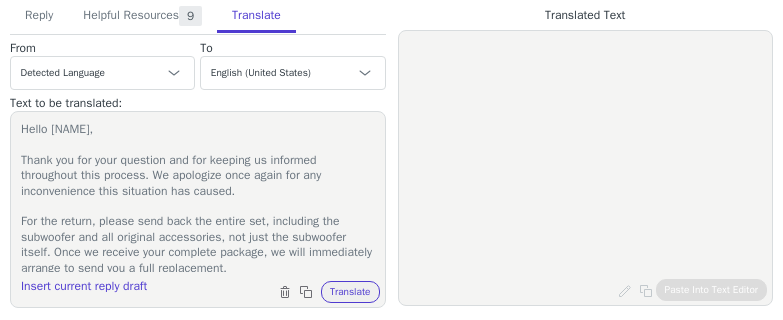 scroll, scrollTop: 80, scrollLeft: 0, axis: vertical 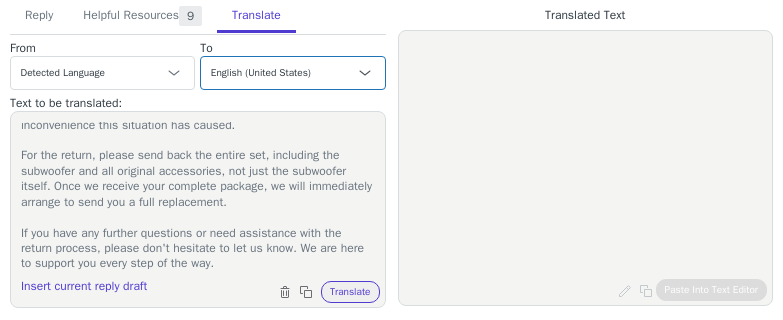 type on "Hello Suffi,
Thank you for your question and for keeping us informed throughout this process. We apologize once again for any inconvenience this situation has caused.
For the return, please send back the entire set, including the subwoofer and all original accessories, not just the subwoofer itself. Once we receive your complete package, we will immediately arrange to send you a full replacement.
If you have any further questions or need assistance with the return process, please don't hesitate to let us know. We are here to support you every step of the way." 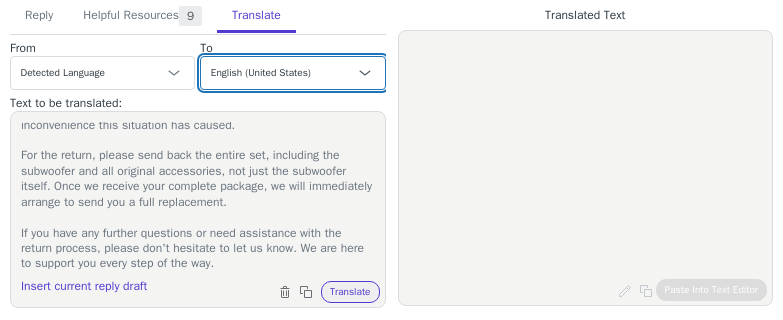 click on "Czech English (United States) Danish Dutch - Nederlands French - français French (Canada) German - Deutsch Italian - italiano Japanese - 日本語 Korean Norwegian Polish Portuguese Portuguese (Brazil) Slovak Spanish - español Swedish English (United Kingdom) Spanish (Spain) - español (España) Chinese (Simplified) - 中文（简体）" at bounding box center (292, 73) 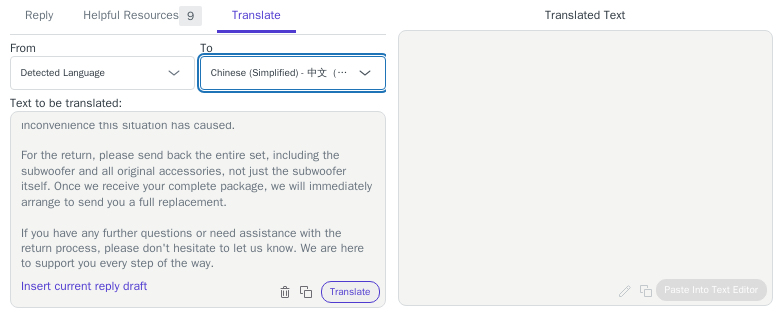 click on "Czech English (United States) Danish Dutch - Nederlands French - français French (Canada) German - Deutsch Italian - italiano Japanese - 日本語 Korean Norwegian Polish Portuguese Portuguese (Brazil) Slovak Spanish - español Swedish English (United Kingdom) Spanish (Spain) - español (España) Chinese (Simplified) - 中文（简体）" at bounding box center (292, 73) 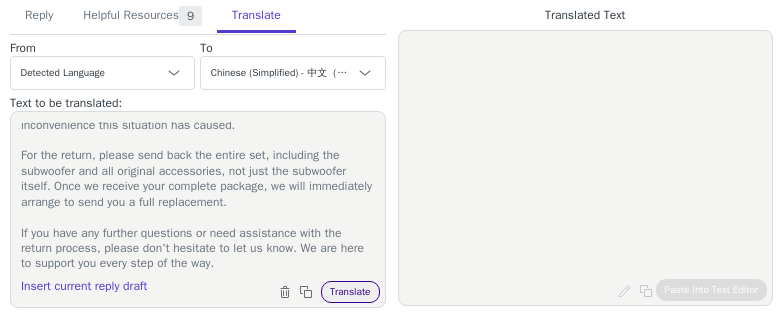 click on "Translate" at bounding box center (350, 292) 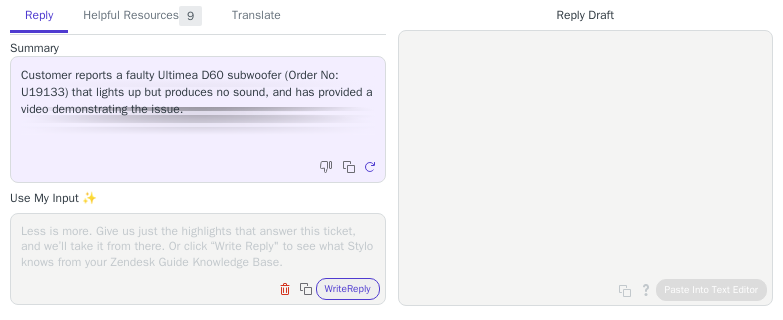 scroll, scrollTop: 0, scrollLeft: 0, axis: both 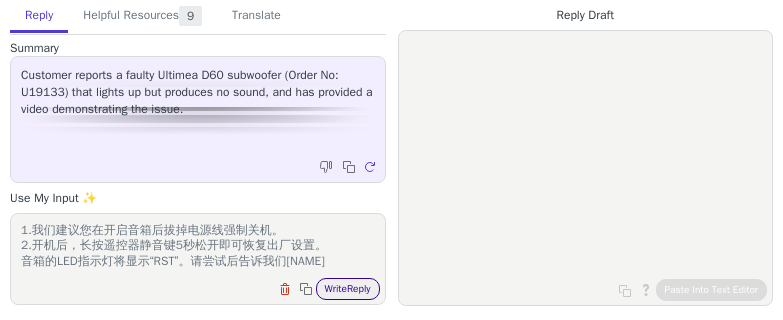 type on "很抱歉给您带来不便。
请您先进行以下操作吗？
1.我们建议您在开启音箱后拔掉电源线强制关机。
2.开机后，长按遥控器静音键5秒松开即可恢复出厂设置。
音箱的LED指示灯将显示“RST”。请尝试后告诉我们[NAME]" 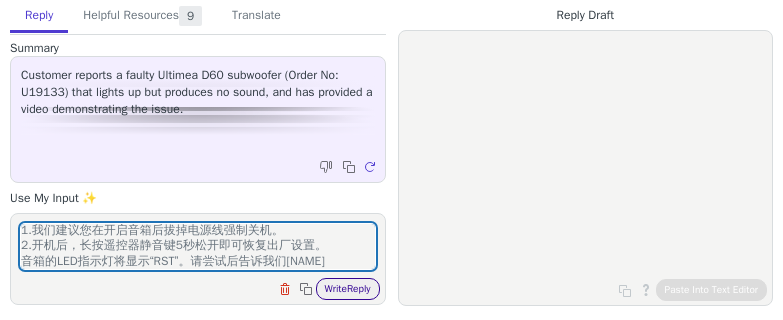 click on "Write  Reply" at bounding box center (348, 289) 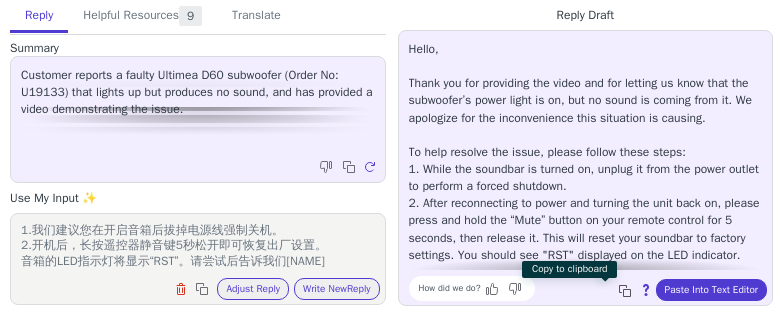 click at bounding box center [627, 293] 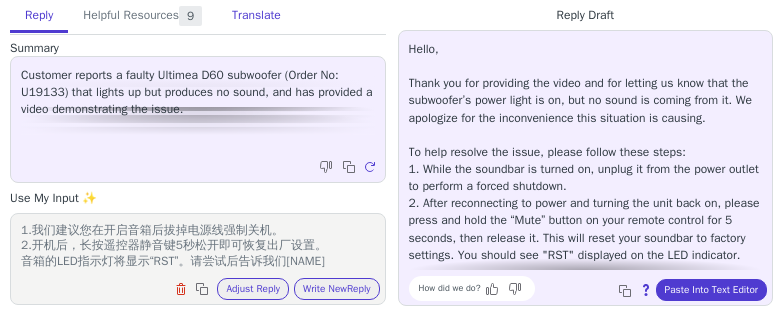 click on "Translate" at bounding box center [256, 16] 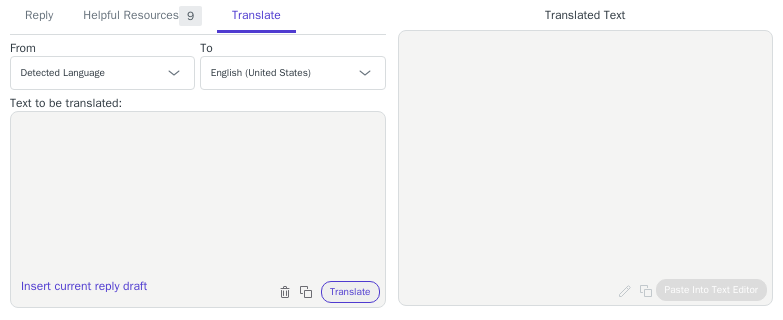 click at bounding box center [198, 197] 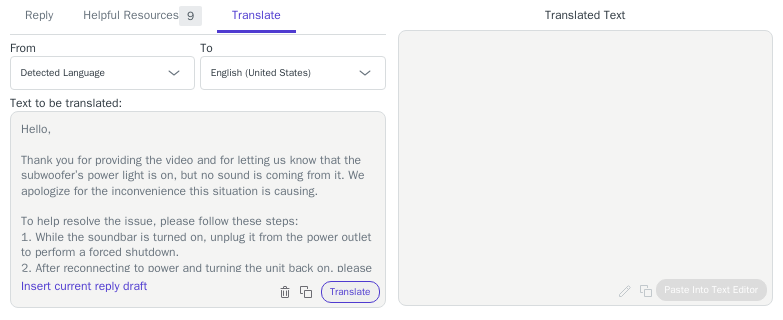 scroll, scrollTop: 204, scrollLeft: 0, axis: vertical 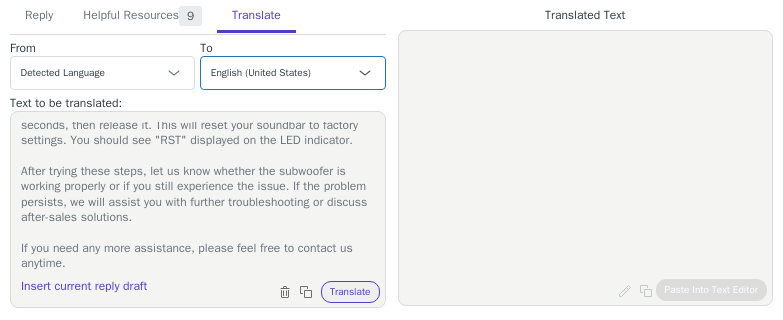 type on "Hello,
Thank you for providing the video and for letting us know that the subwoofer’s power light is on, but no sound is coming from it. We apologize for the inconvenience this situation is causing.
To help resolve the issue, please follow these steps:
1. While the soundbar is turned on, unplug it from the power outlet to perform a forced shutdown.
2. After reconnecting to power and turning the unit back on, please press and hold the “Mute” button on your remote control for 5 seconds, then release it. This will reset your soundbar to factory settings. You should see "RST" displayed on the LED indicator.
After trying these steps, let us know whether the subwoofer is working properly or if you still experience the issue. If the problem persists, we will assist you with further troubleshooting or discuss after-sales solutions.
If you need any more assistance, please feel free to contact us anytime." 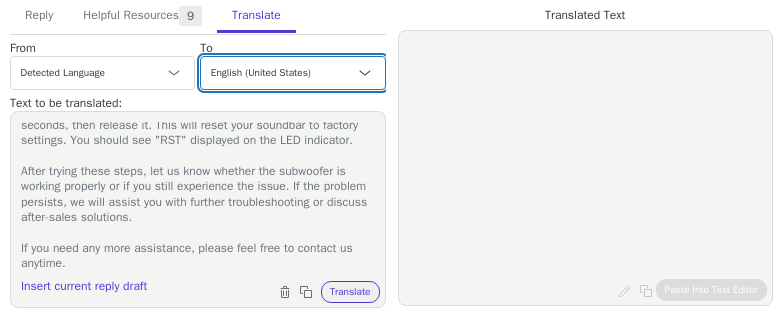 click on "Czech English (United States) Danish Dutch - Nederlands French - français French (Canada) German - Deutsch Italian - italiano Japanese - 日本語 Korean Norwegian Polish Portuguese Portuguese (Brazil) Slovak Spanish - español Swedish English (United Kingdom) Spanish (Spain) - español (España) Chinese (Simplified) - 中文（简体）" at bounding box center (292, 73) 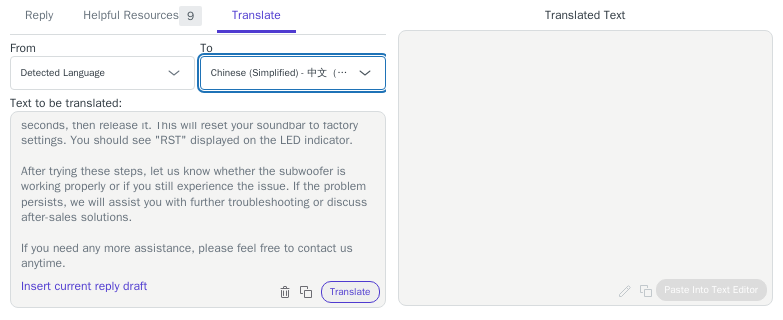 click on "Czech English (United States) Danish Dutch - Nederlands French - français French (Canada) German - Deutsch Italian - italiano Japanese - 日本語 Korean Norwegian Polish Portuguese Portuguese (Brazil) Slovak Spanish - español Swedish English (United Kingdom) Spanish (Spain) - español (España) Chinese (Simplified) - 中文（简体）" at bounding box center [292, 73] 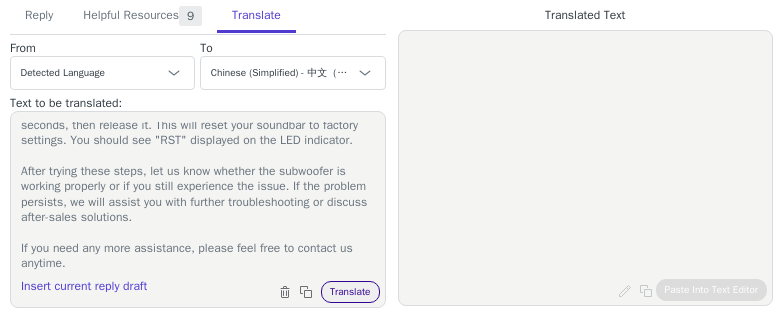click on "Translate" at bounding box center [350, 292] 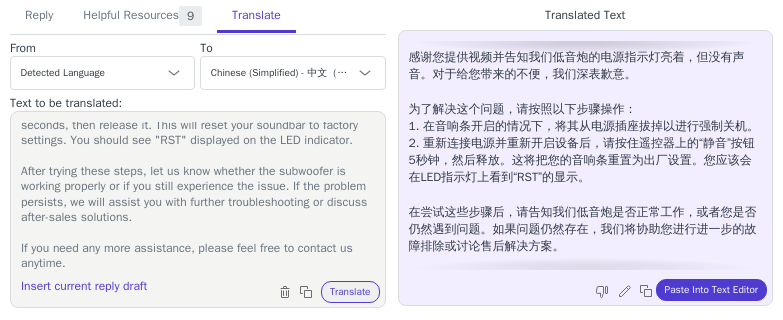 scroll, scrollTop: 0, scrollLeft: 0, axis: both 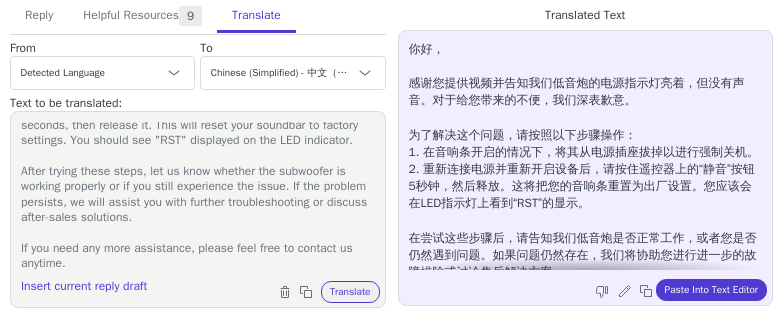 type 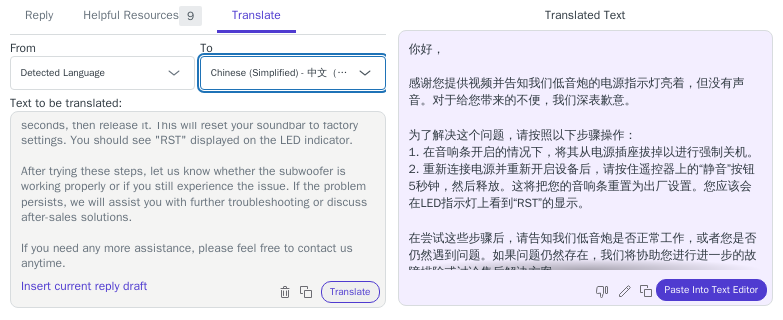 click on "Czech English (United States) Danish Dutch - Nederlands French - français French (Canada) German - Deutsch Italian - italiano Japanese - 日本語 Korean Norwegian Polish Portuguese Portuguese (Brazil) Slovak Spanish - español Swedish English (United Kingdom) Spanish (Spain) - español (España) Chinese (Simplified) - 中文（简体）" at bounding box center (292, 73) 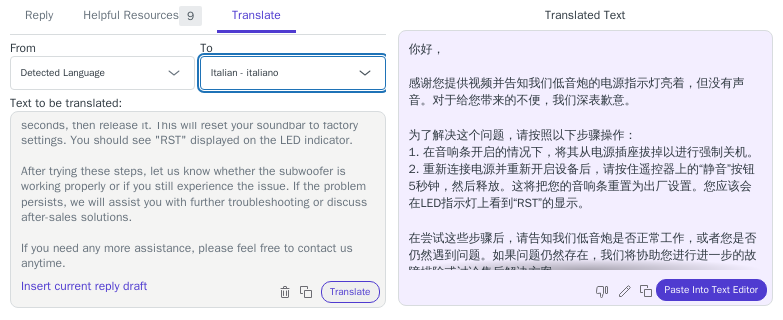 click on "Czech English (United States) Danish Dutch - Nederlands French - français French (Canada) German - Deutsch Italian - italiano Japanese - 日本語 Korean Norwegian Polish Portuguese Portuguese (Brazil) Slovak Spanish - español Swedish English (United Kingdom) Spanish (Spain) - español (España) Chinese (Simplified) - 中文（简体）" at bounding box center (292, 73) 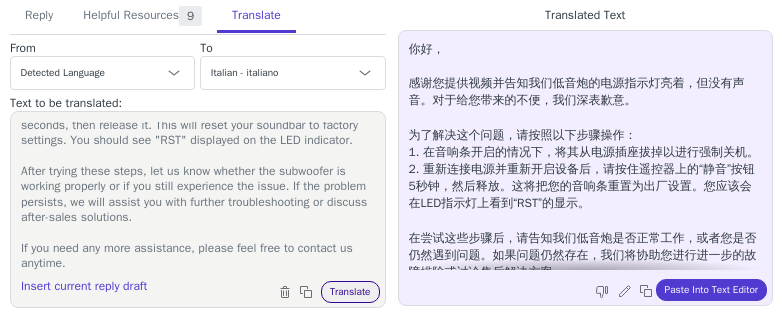 click on "Translate" at bounding box center [350, 292] 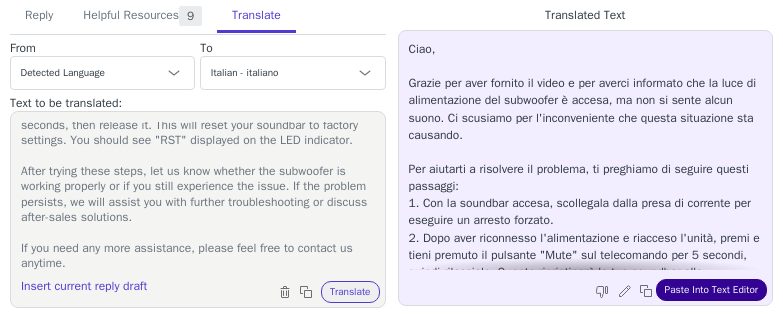click on "Paste Into Text Editor" at bounding box center (711, 290) 